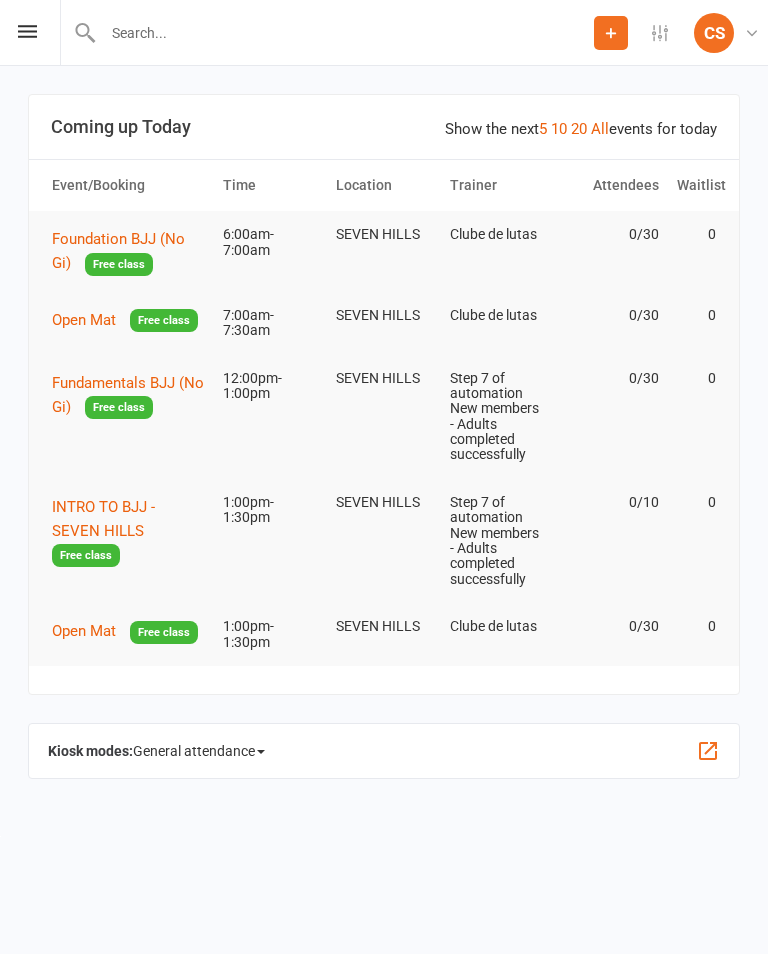 scroll, scrollTop: 0, scrollLeft: 0, axis: both 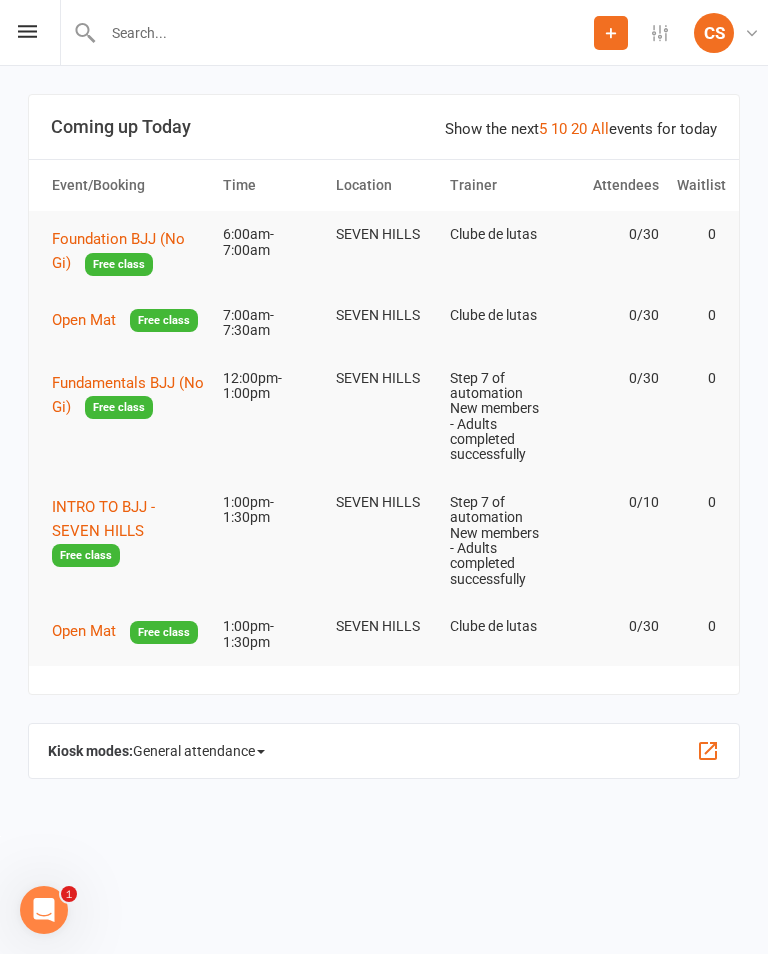 click on "Foundation  BJJ (No Gi)" at bounding box center (118, 251) 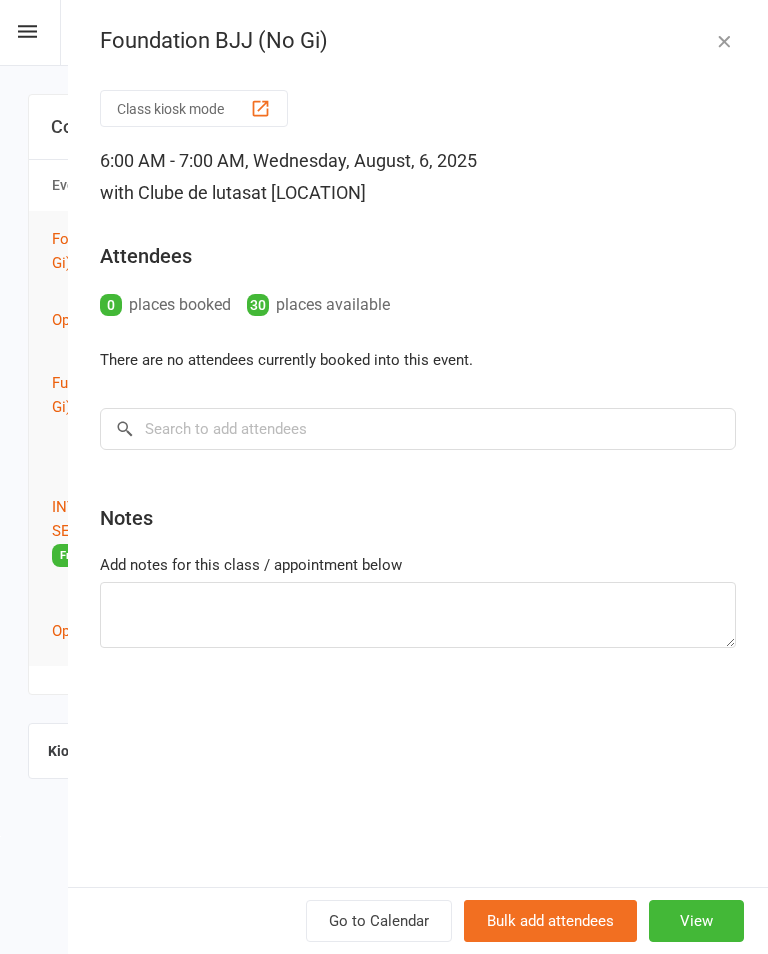 click on "Show the next 5 10 20 All events for today Coming up Today Event/Booking Time Location Trainer Attendees Waitlist [EVENT_NAME] Free class [TIME]-[TIME] [LOCATION] [TRAINER] 0/30 0 Open Mat Free class [TIME]-[TIME] [LOCATION] [TRAINER] 0/30 0 Fundamentals BJJ (No Gi) Free class [TIME]-[TIME] [LOCATION] [TRAINER] 0/30 0 INTRO TO BJJ - [LOCATION] Free class [TIME]-[TIME] [LOCATION] [TRAINER] 0/10 0 Open Mat Free class [TIME]-[TIME] [LOCATION] [TRAINER] 0/30 0
Class kiosk mode Member self check-in Roll call kiosk mode Staff check-in for members General attendance kiosk mode Great for the front desk Kiosk modes: General attendance General attendance Class Roll call" at bounding box center (384, 437) 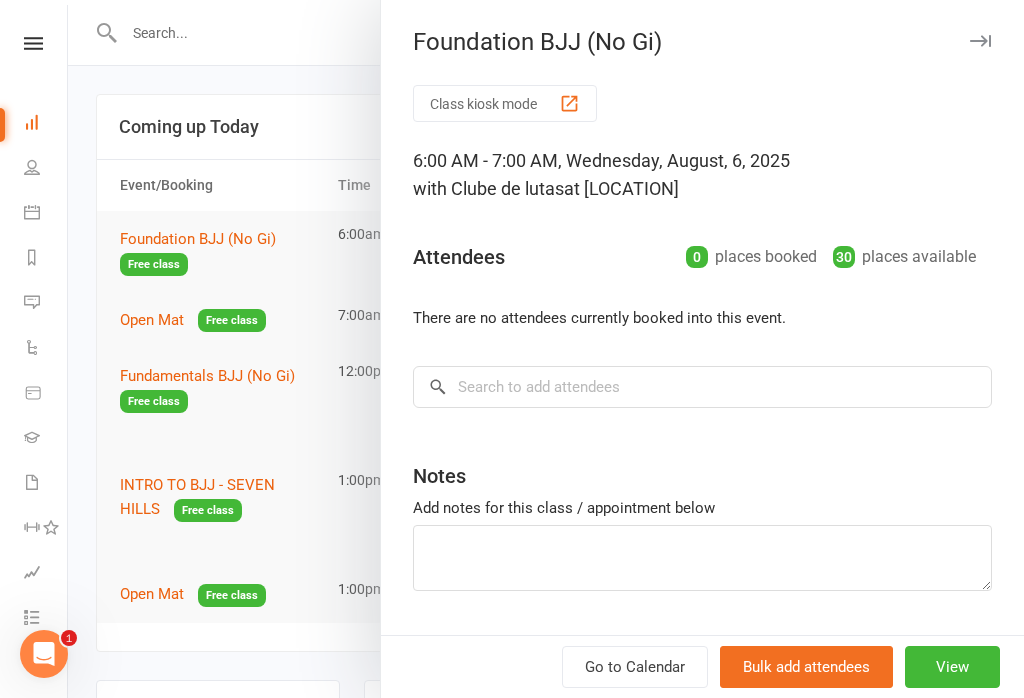 click at bounding box center [546, 349] 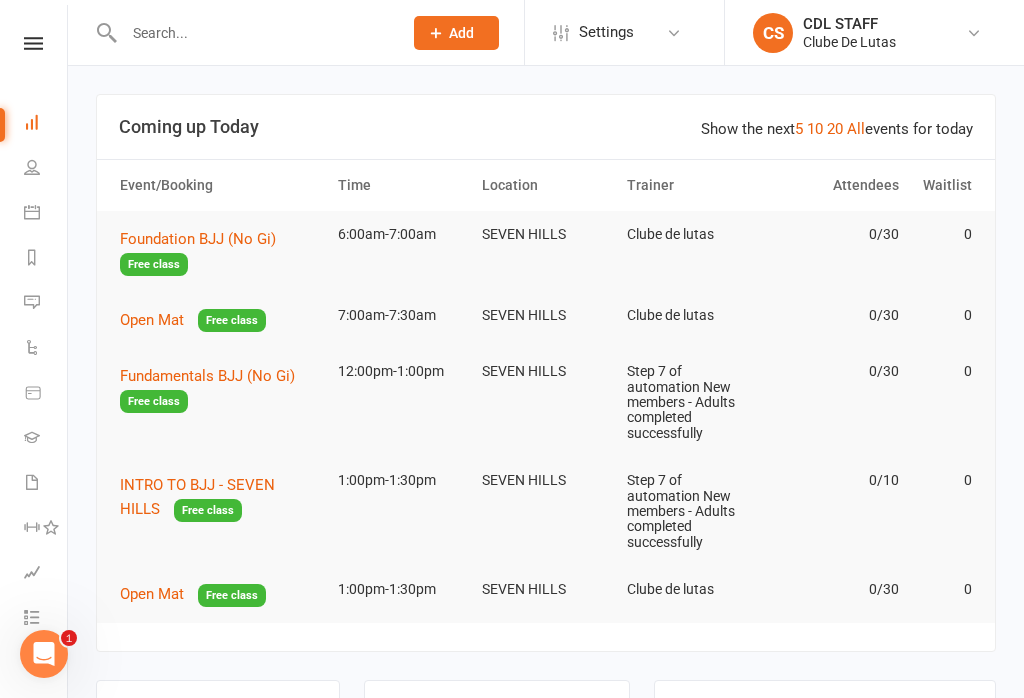 click at bounding box center [32, 167] 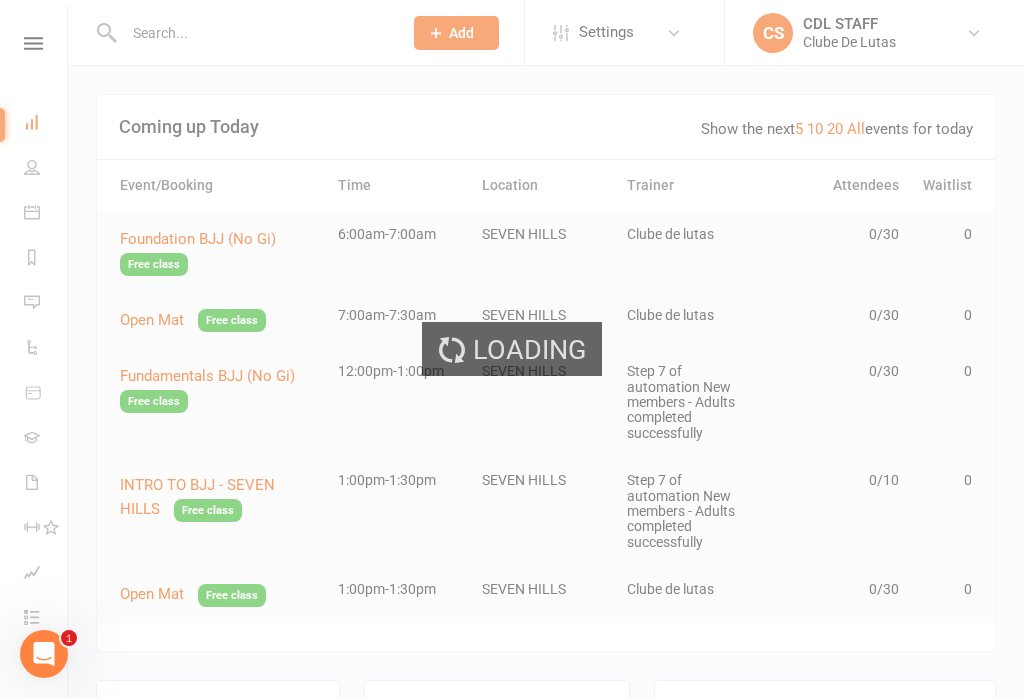 select on "100" 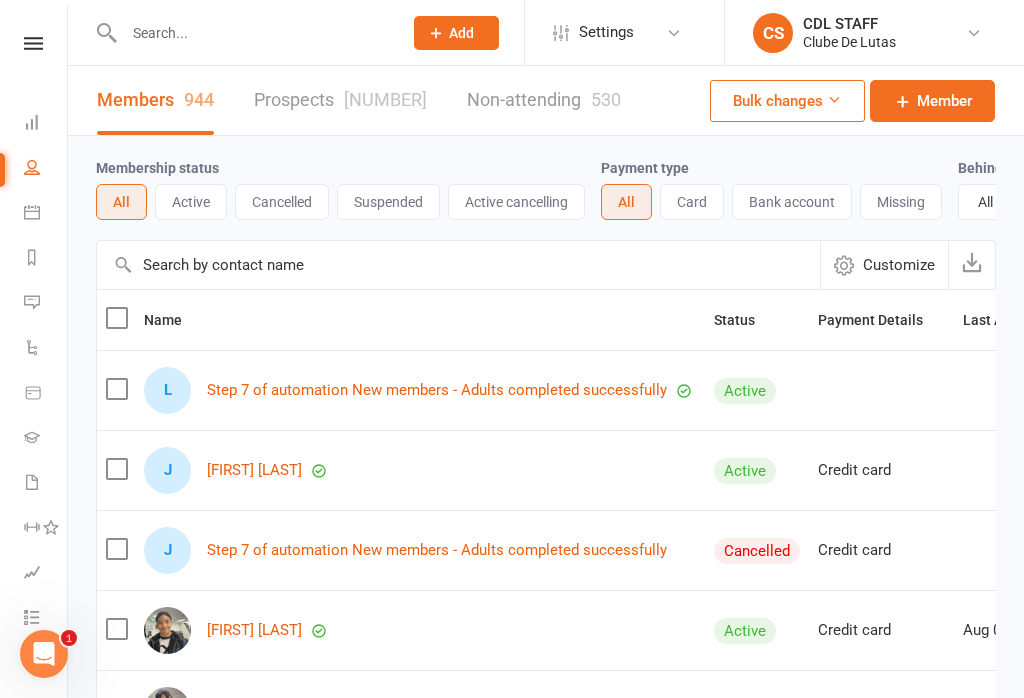 click at bounding box center [253, 33] 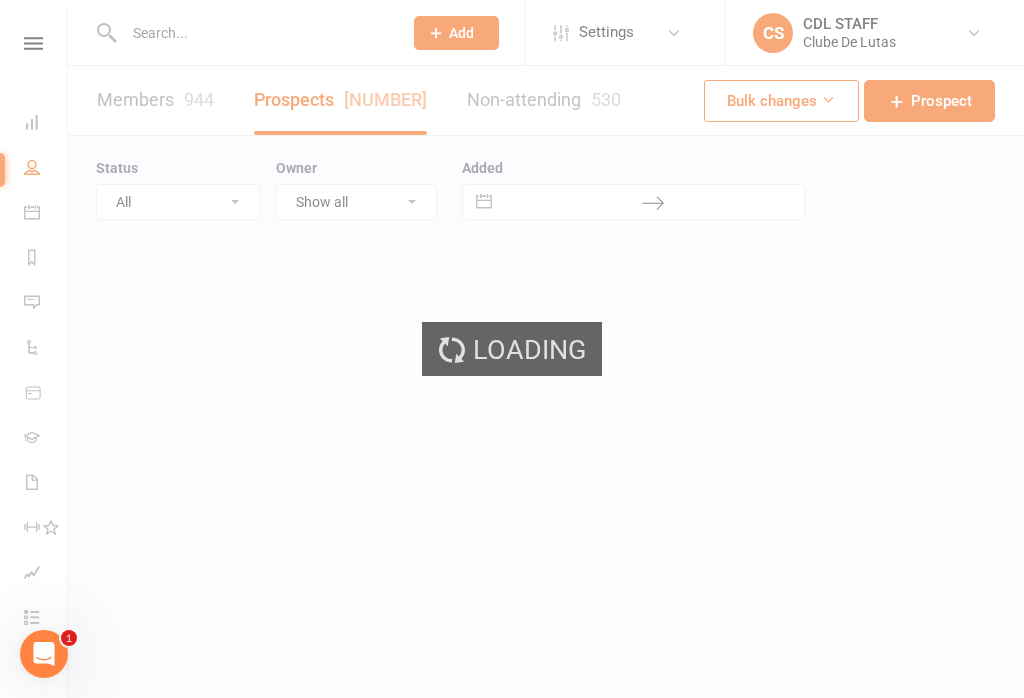 select on "100" 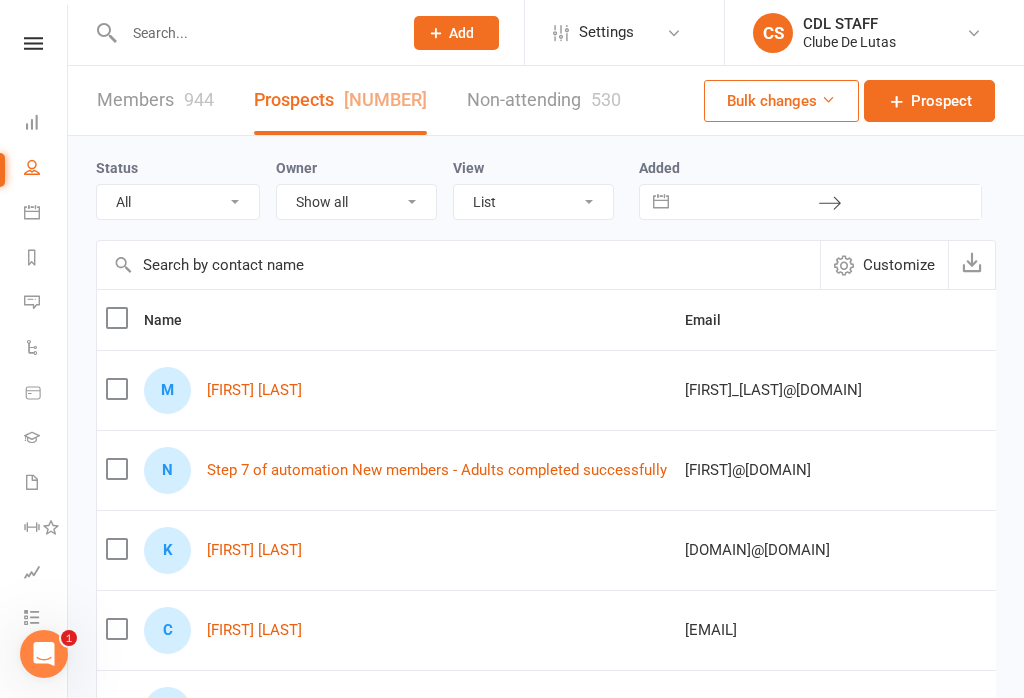 click on "[FIRST] [LAST]" at bounding box center [254, 390] 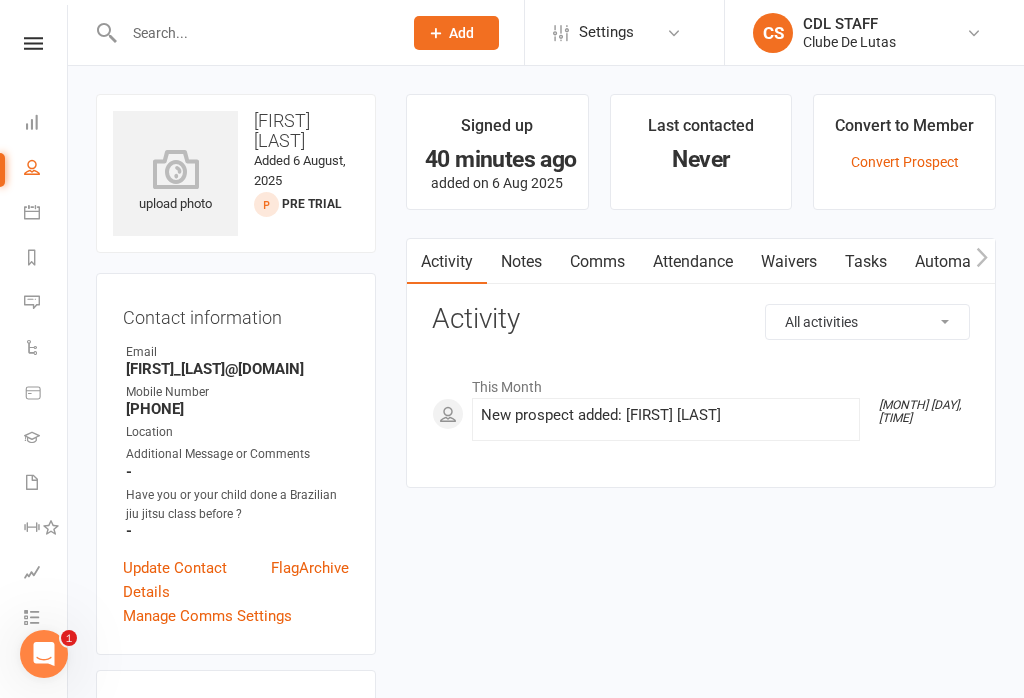 click on "Waivers" at bounding box center [789, 262] 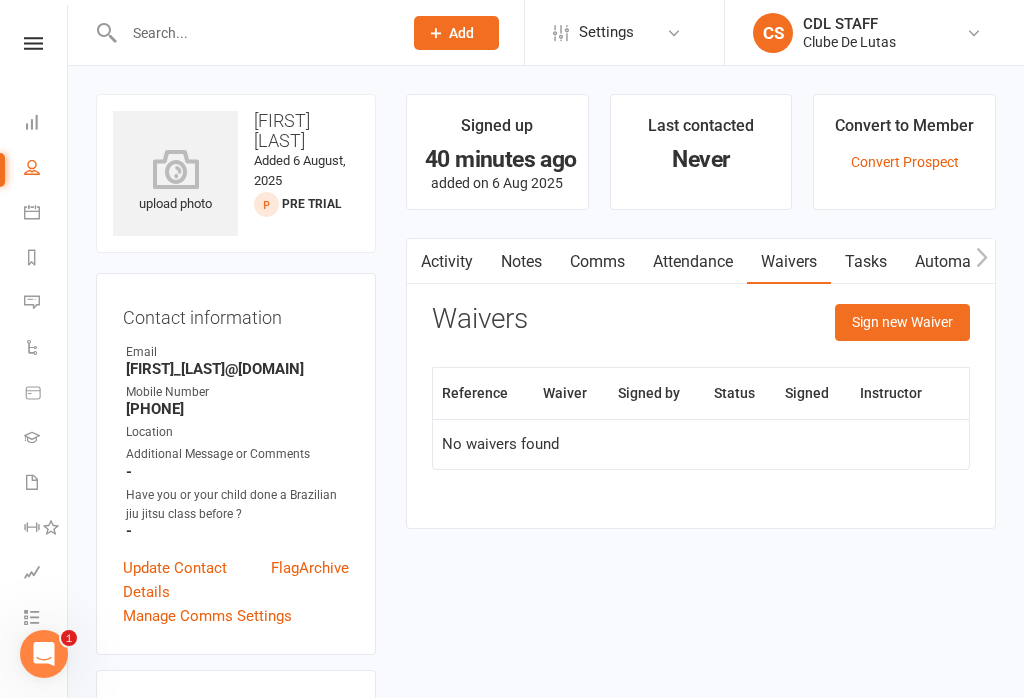 click on "Sign new Waiver" at bounding box center (902, 322) 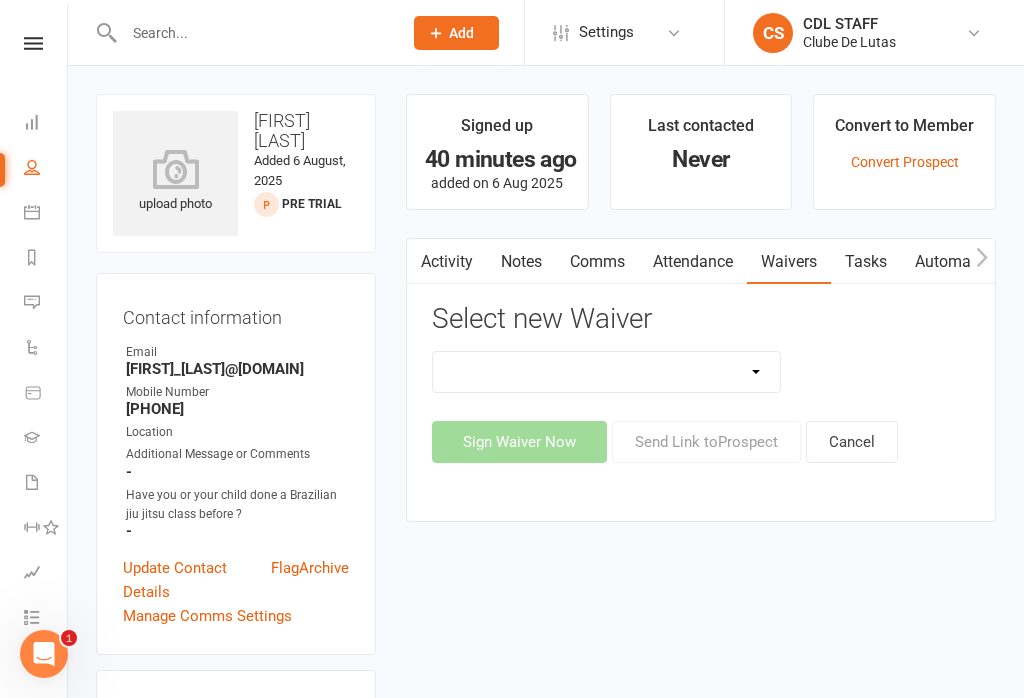 click on "Change Payment Details Membership CDL SEVEN HILLS Trial Waiver" at bounding box center (606, 372) 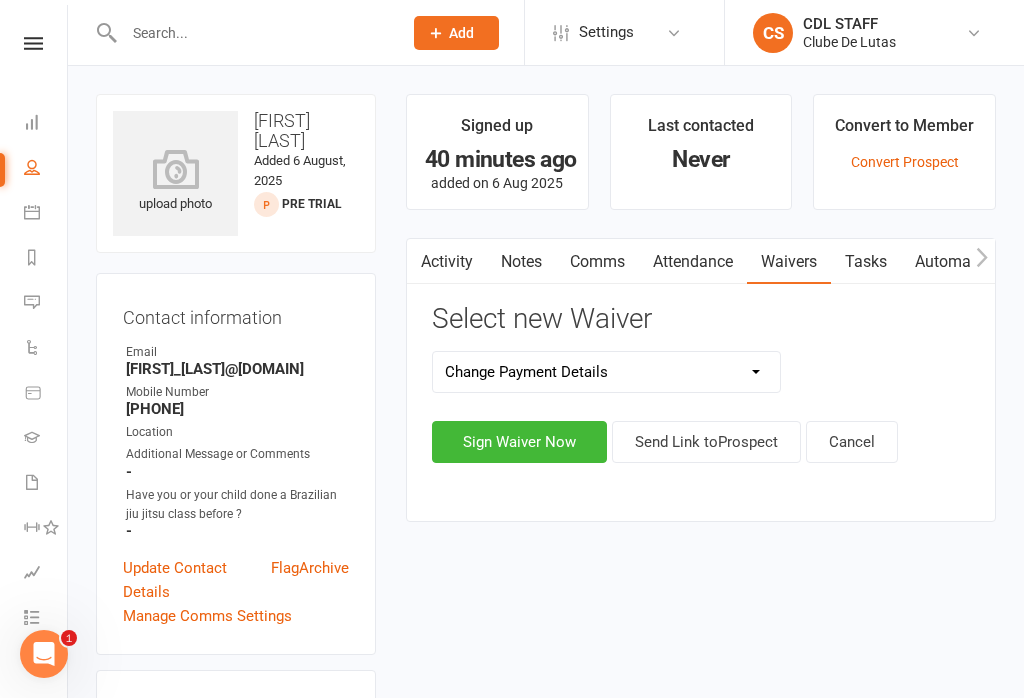 click on "Send Link to  Prospect" at bounding box center [706, 442] 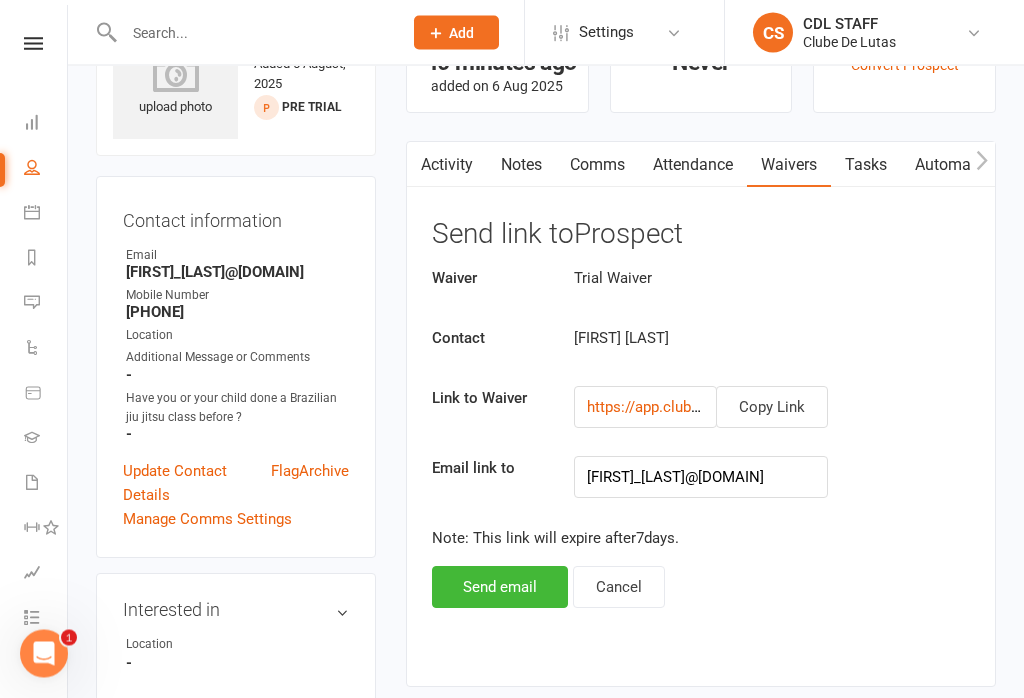 scroll, scrollTop: 96, scrollLeft: 0, axis: vertical 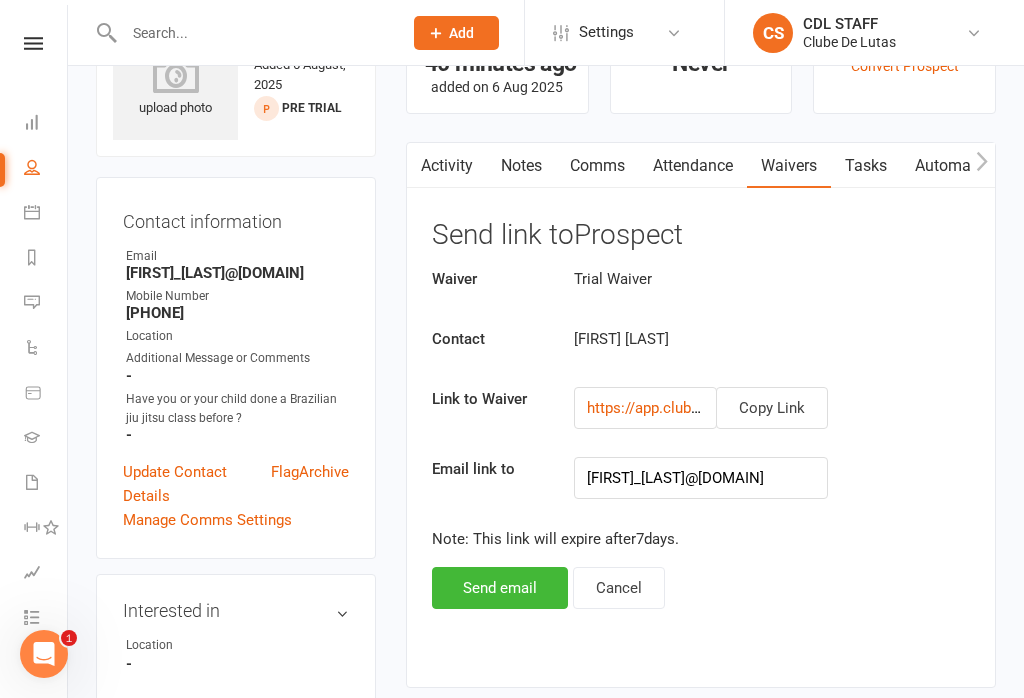 click on "Cancel" at bounding box center [619, 588] 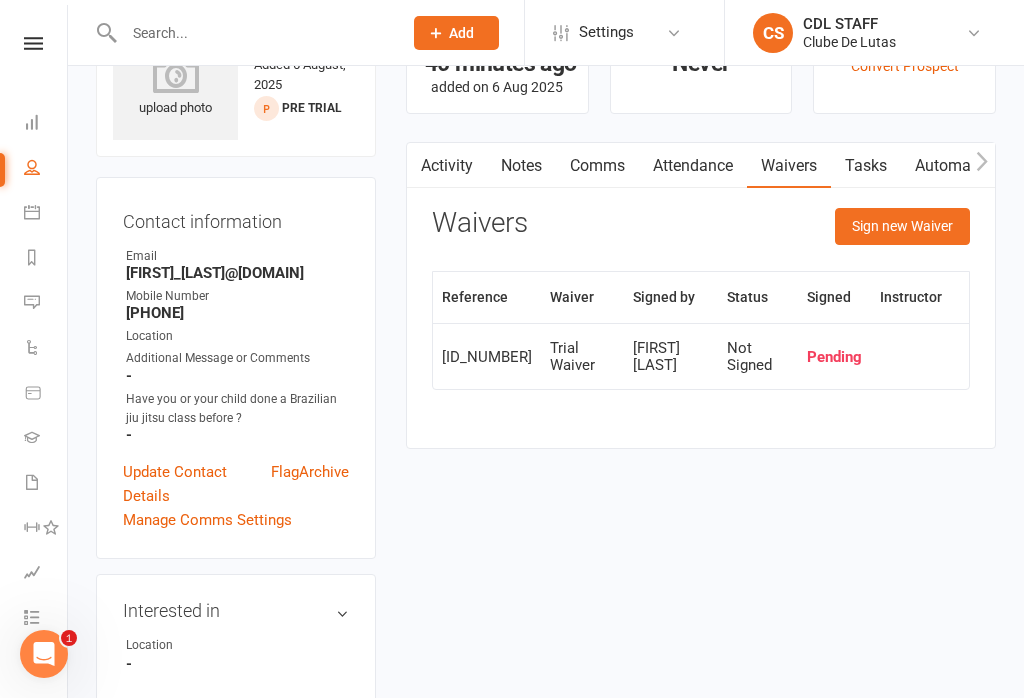 click at bounding box center (32, 122) 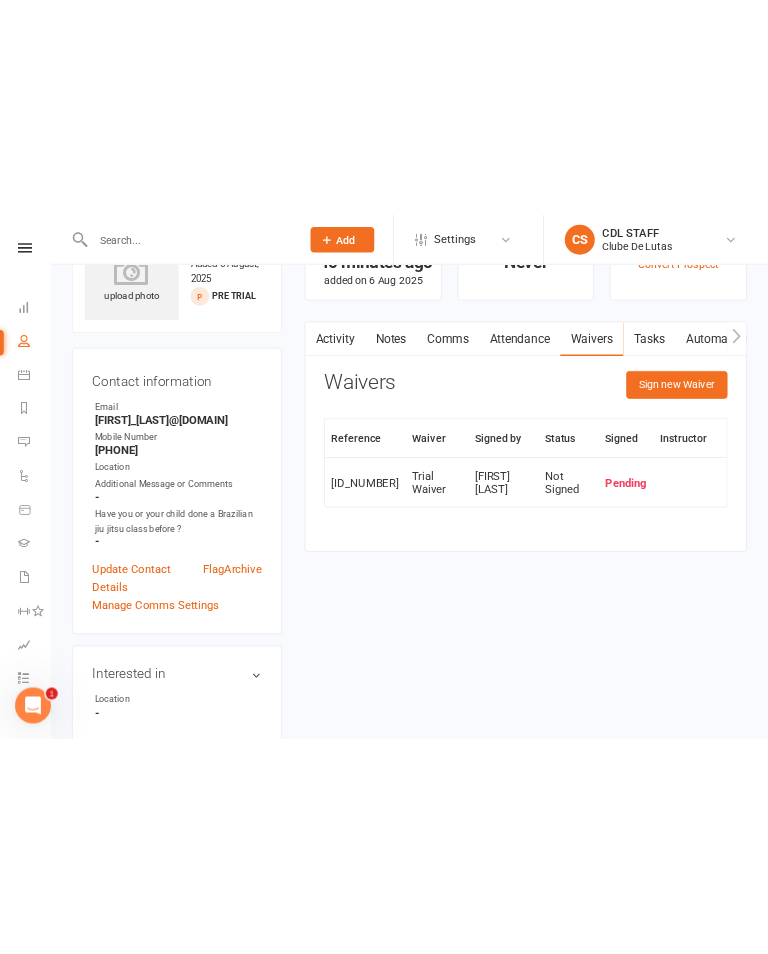 scroll, scrollTop: 0, scrollLeft: 0, axis: both 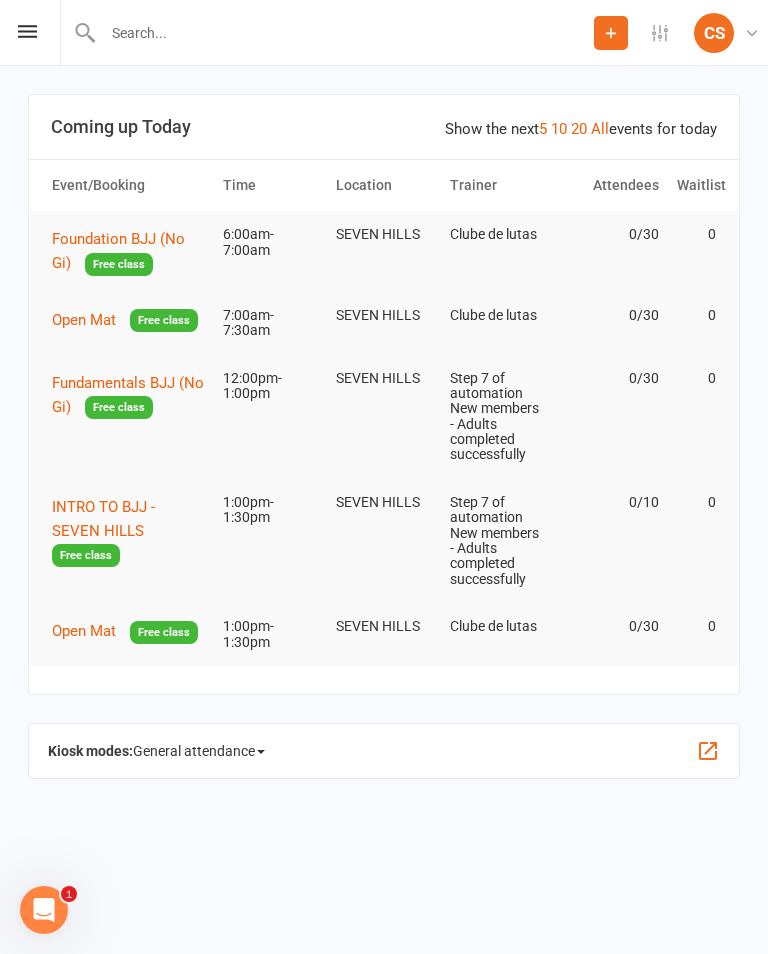 click at bounding box center (345, 33) 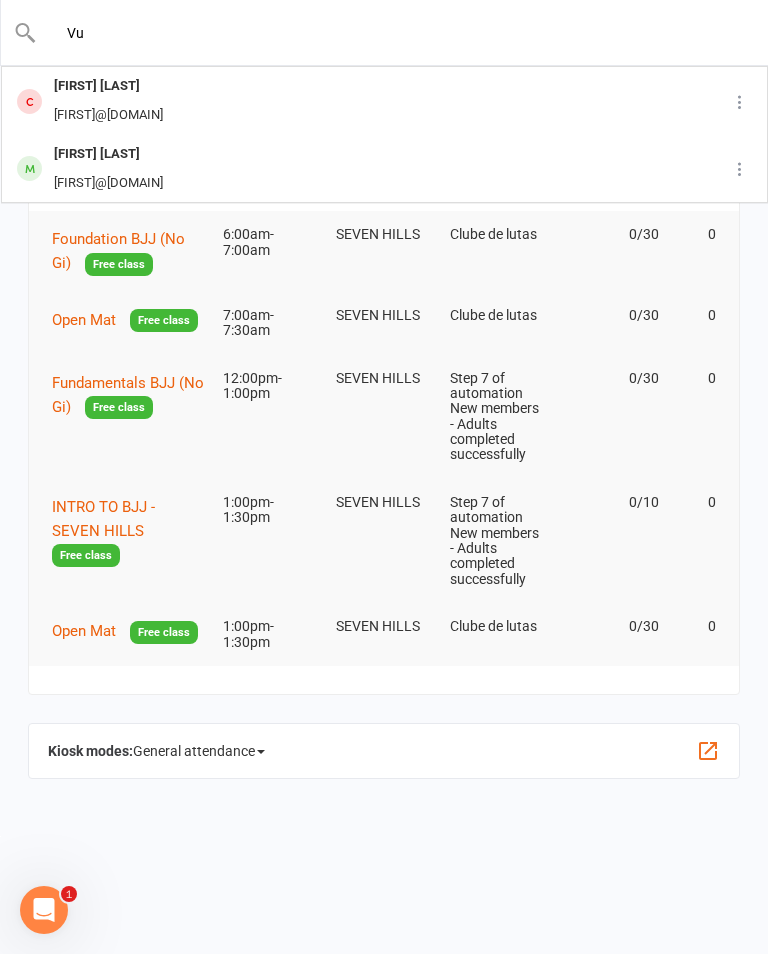 type on "Vu" 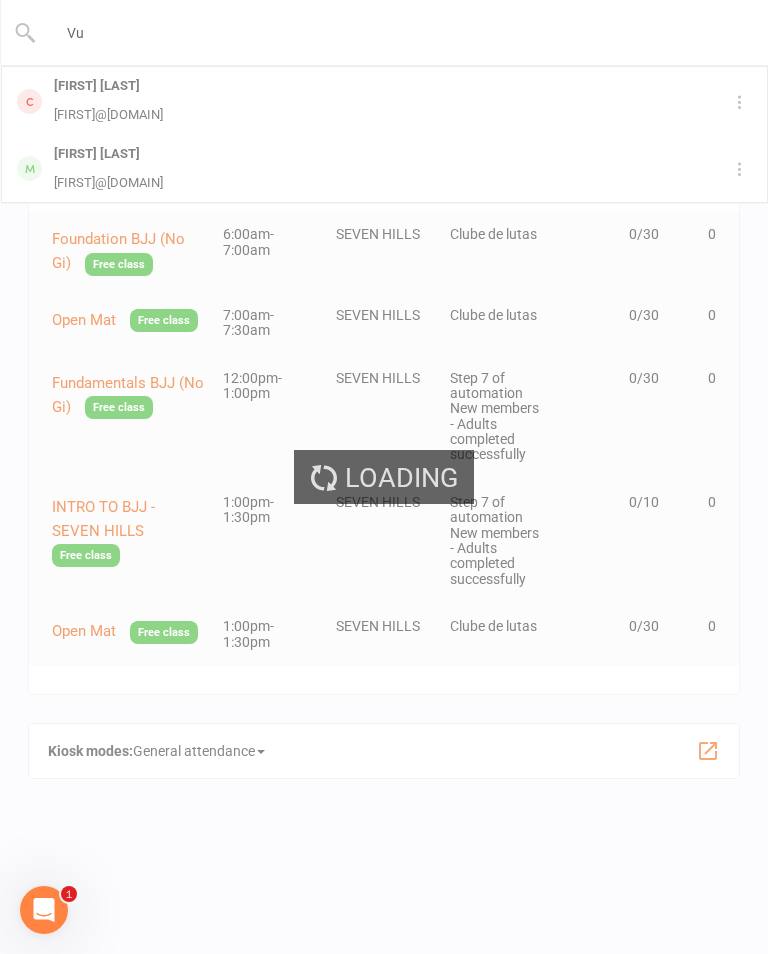 type 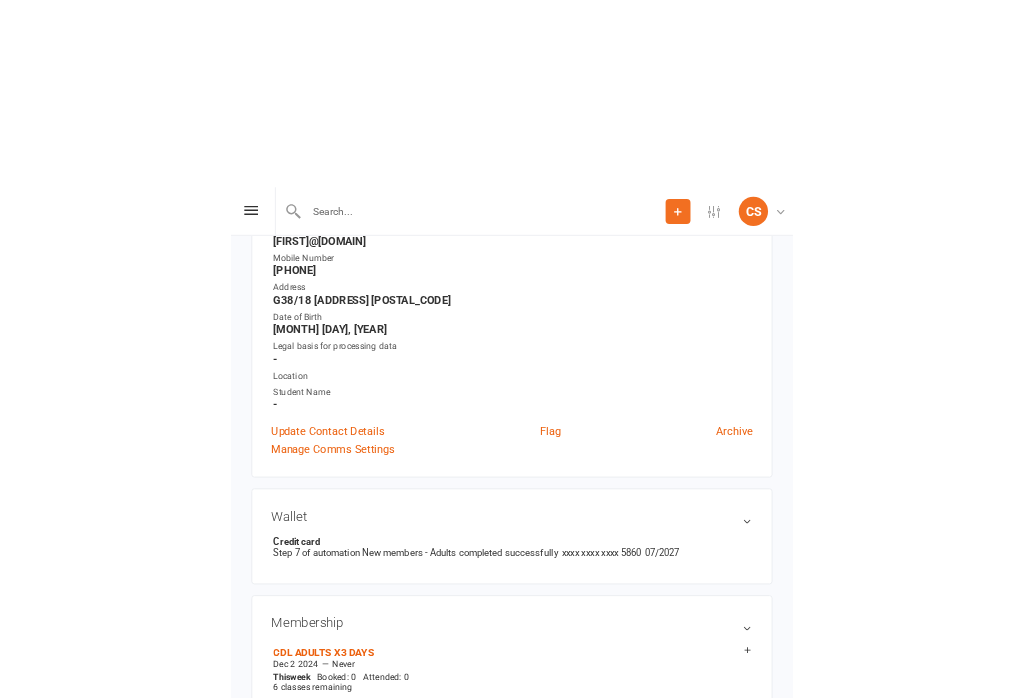 scroll, scrollTop: 0, scrollLeft: 0, axis: both 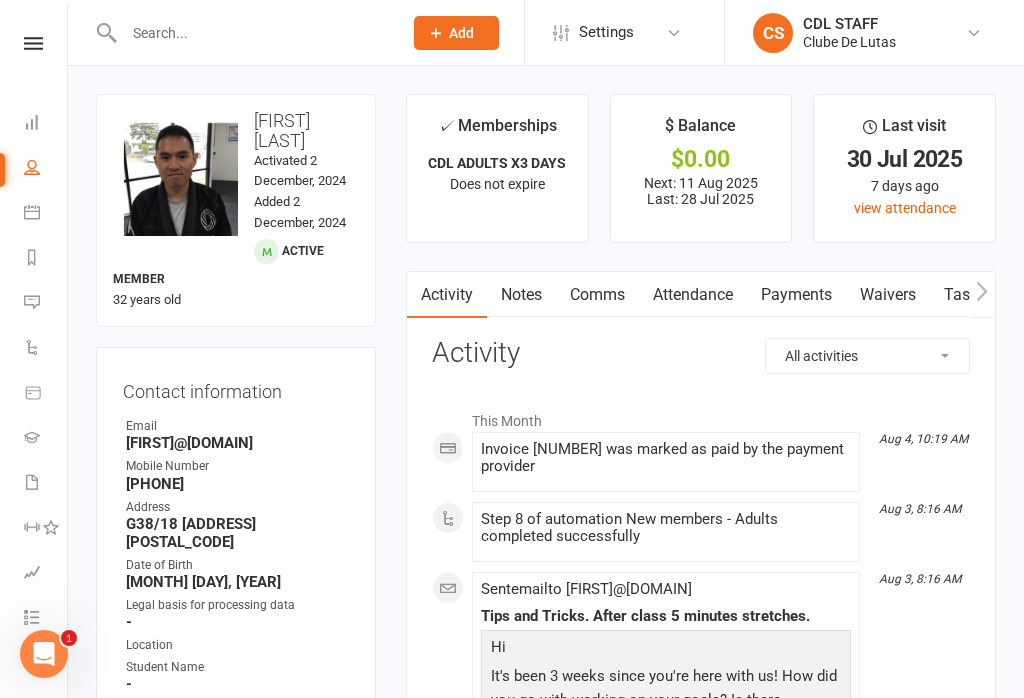 click on "Calendar" at bounding box center [46, 214] 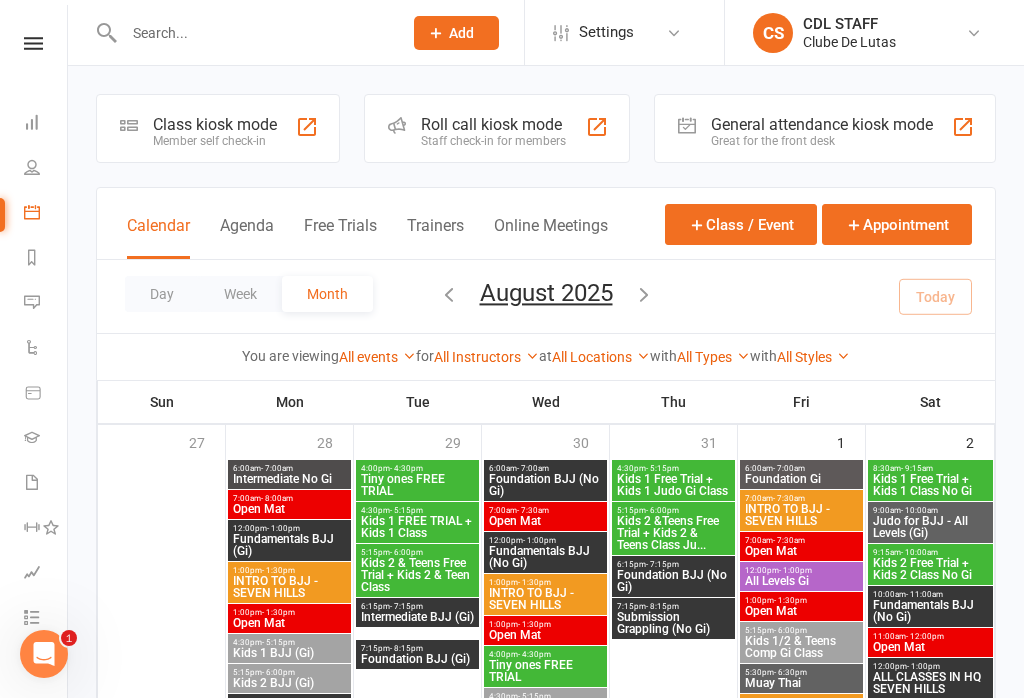click on "Class kiosk mode" at bounding box center (215, 124) 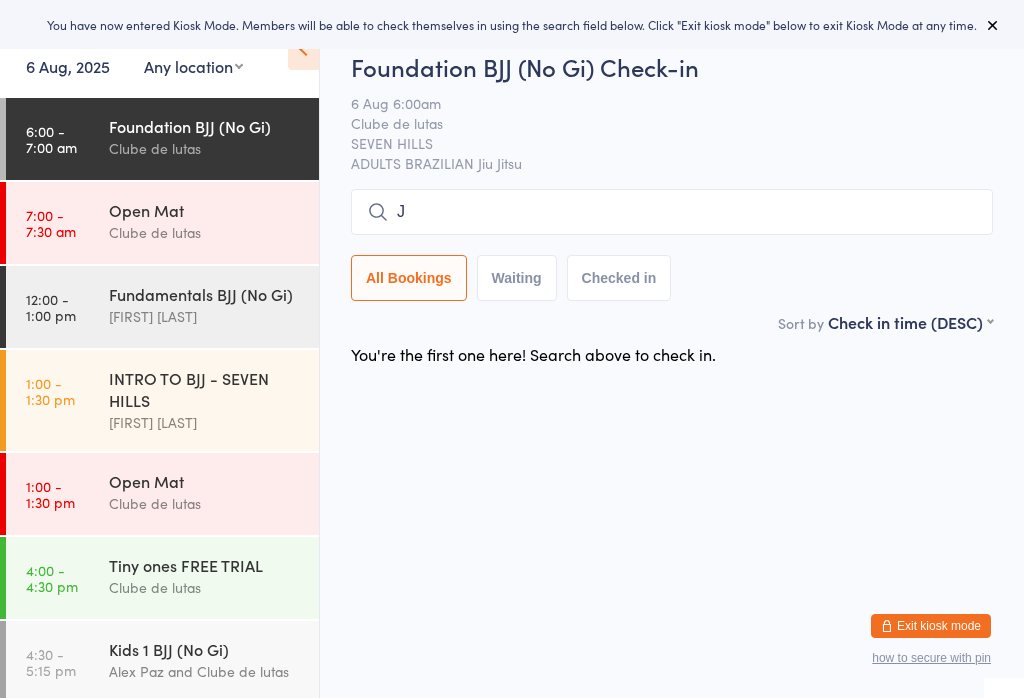 scroll, scrollTop: 0, scrollLeft: 0, axis: both 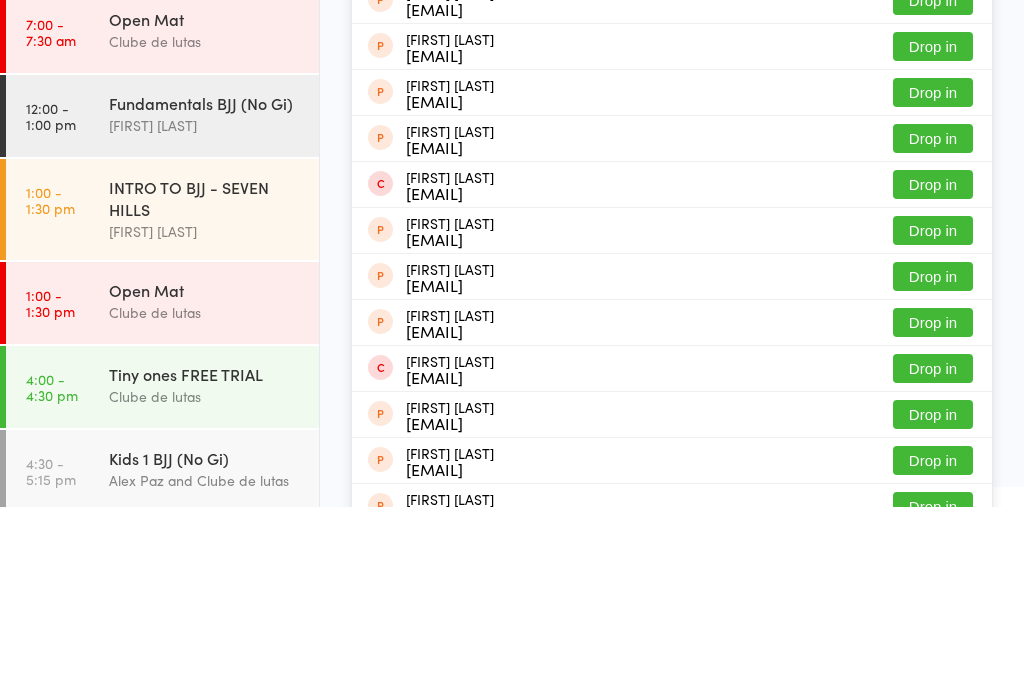 type on "Joe" 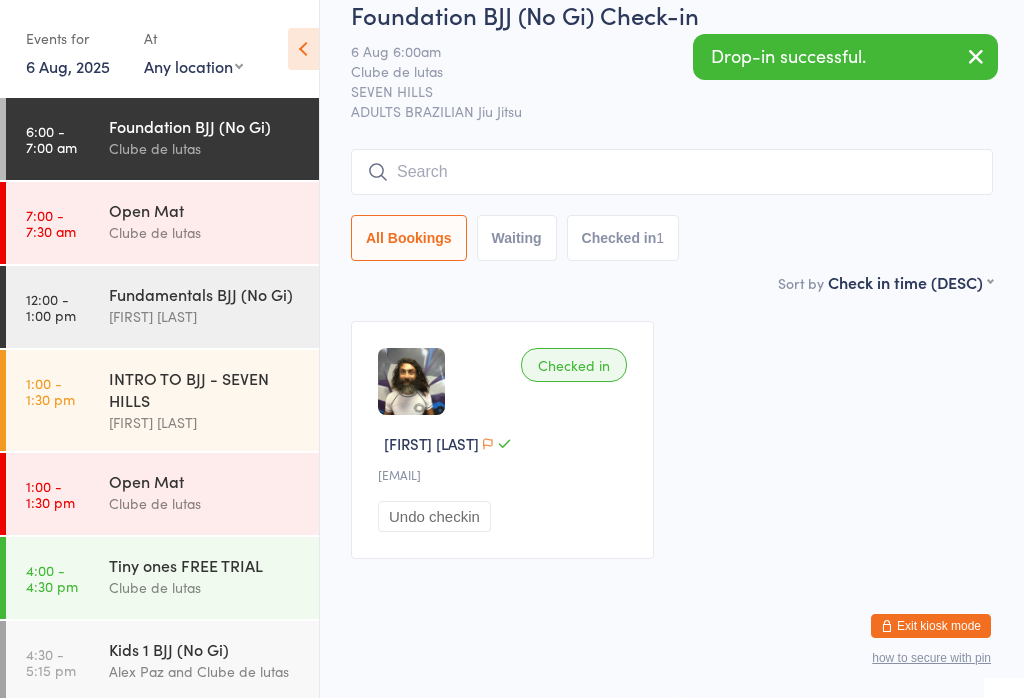 click at bounding box center (672, 172) 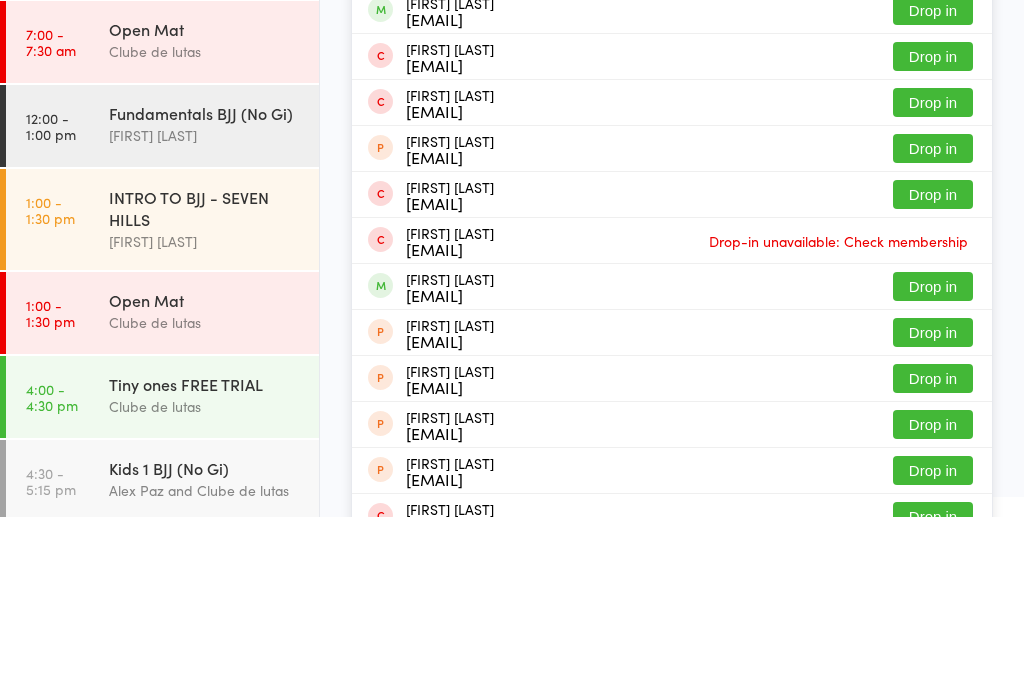 type on "Matthew" 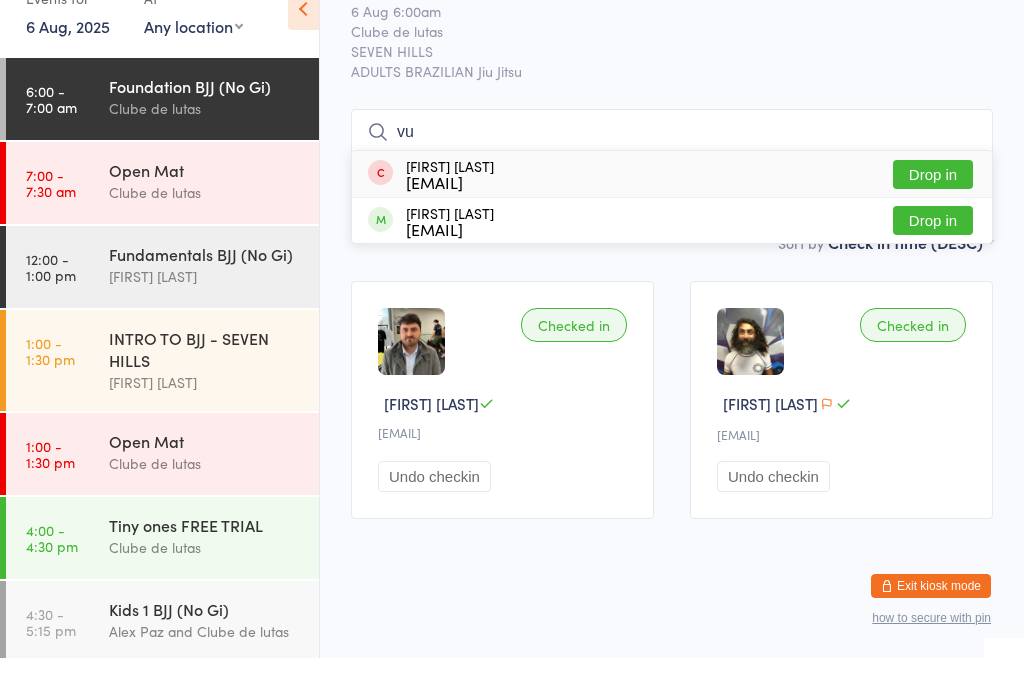 type on "vu" 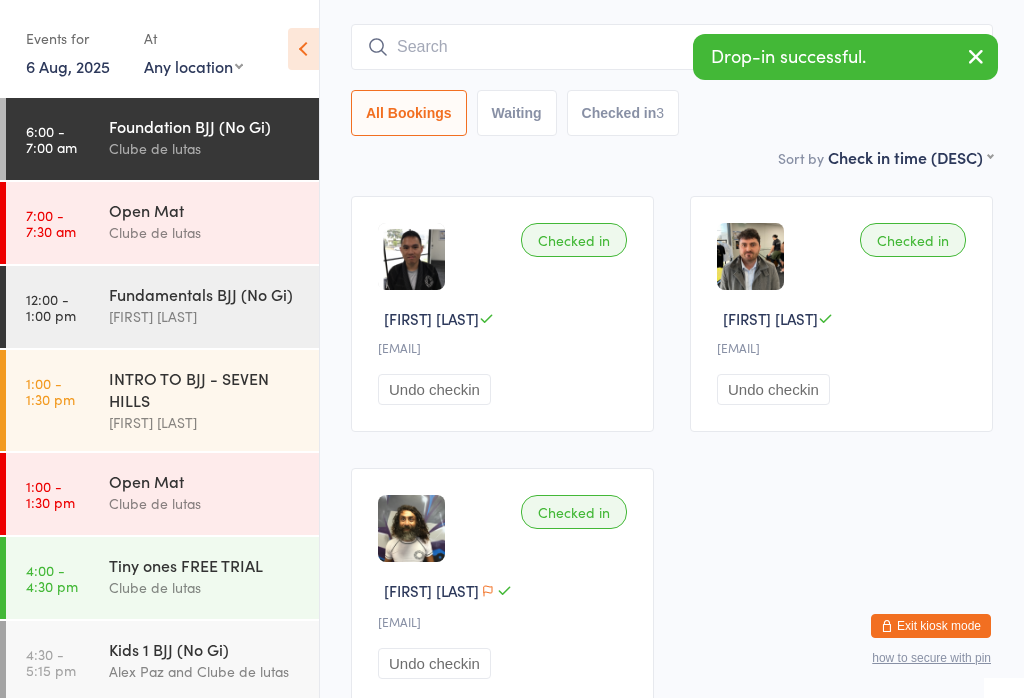 scroll, scrollTop: 157, scrollLeft: 0, axis: vertical 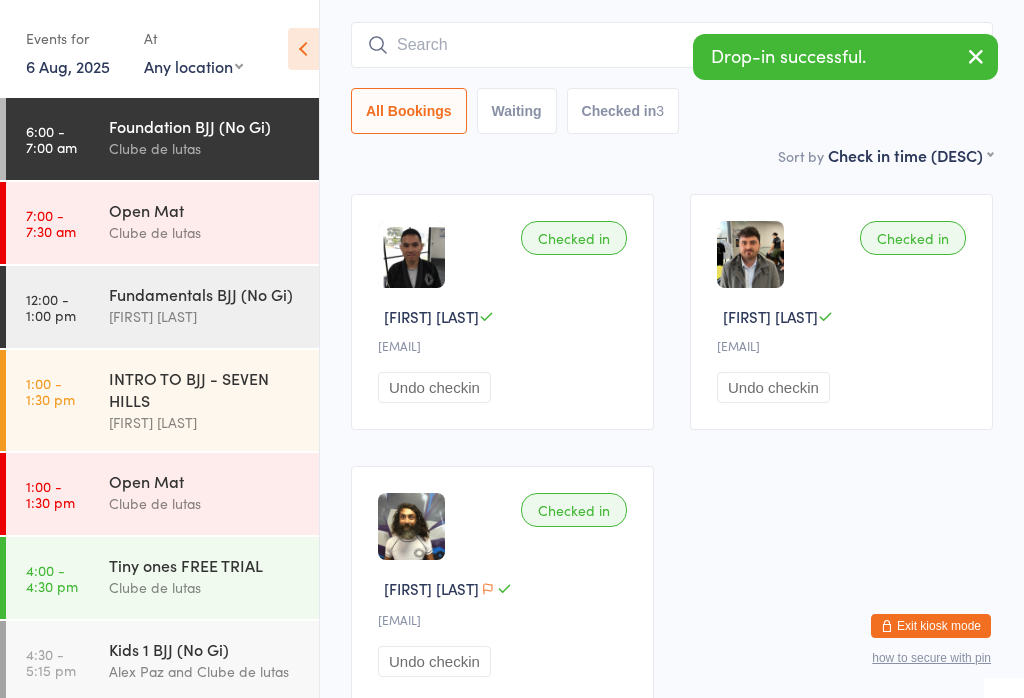 click at bounding box center [411, 254] 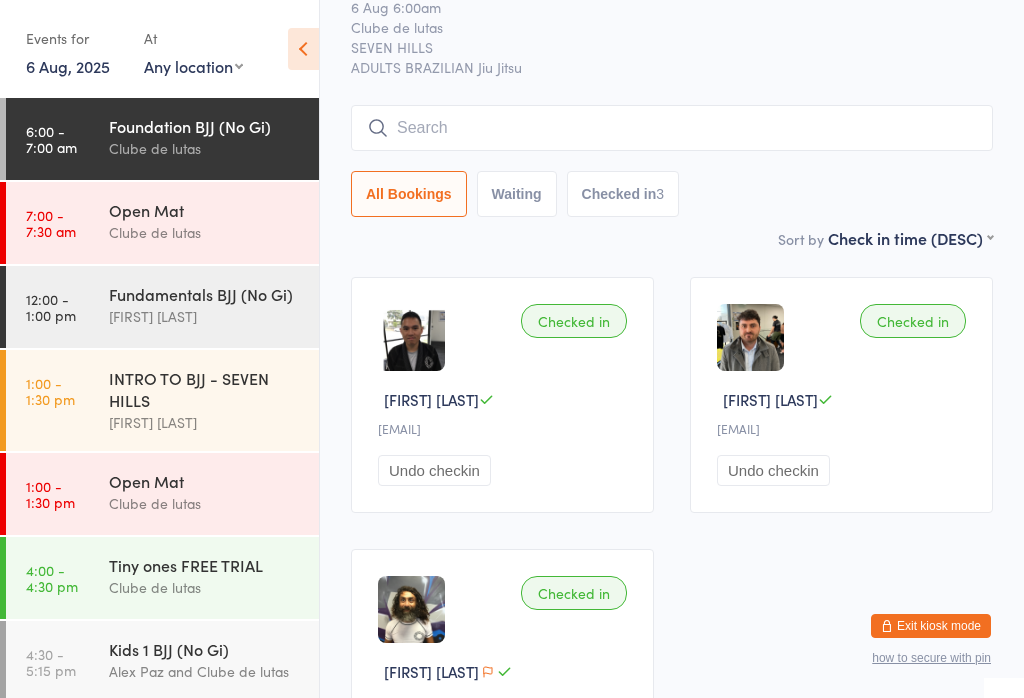 scroll, scrollTop: 73, scrollLeft: 0, axis: vertical 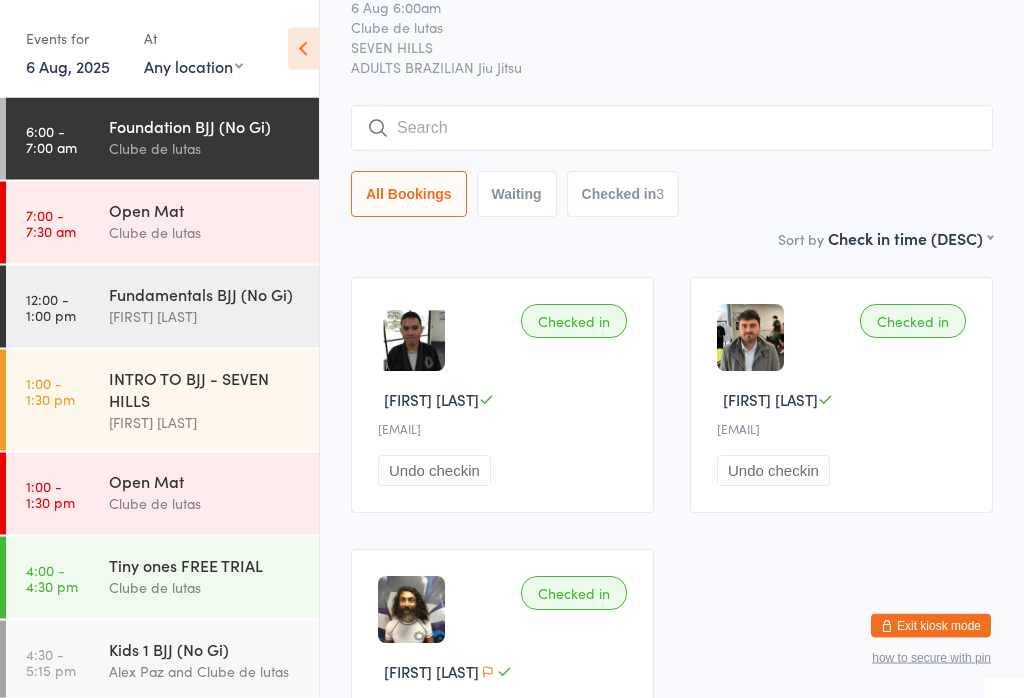 click at bounding box center (672, 129) 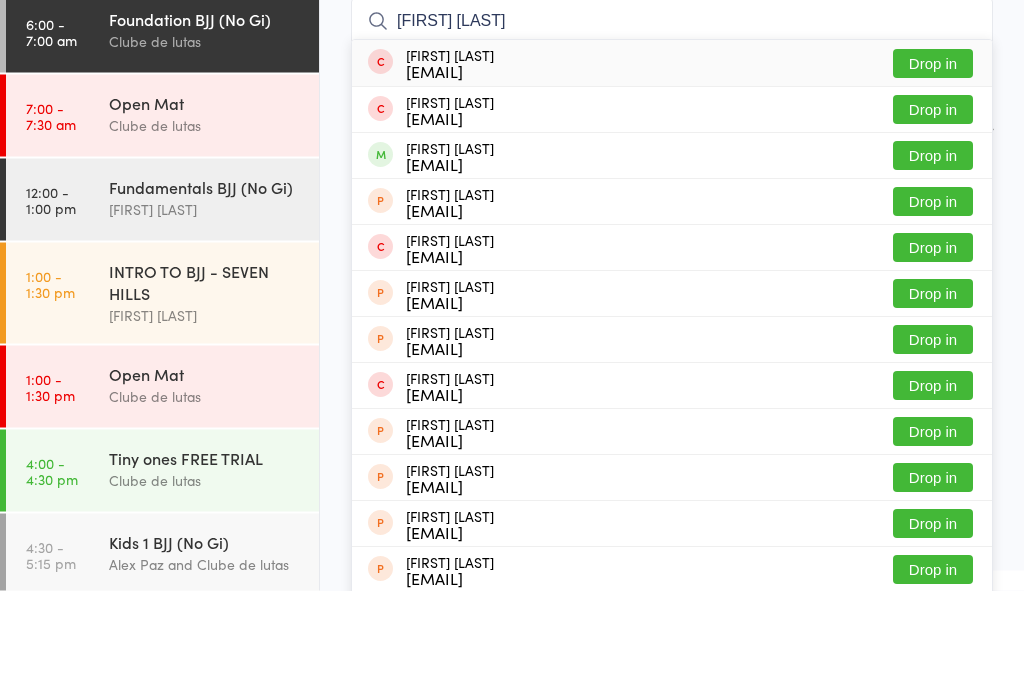 type on "Jack ch" 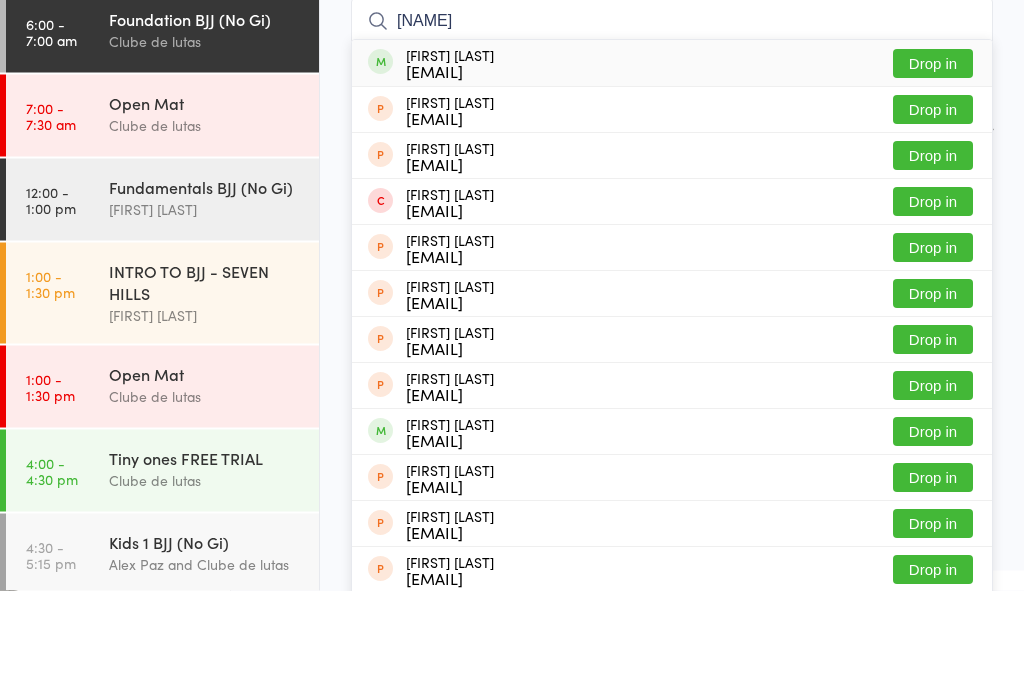 type on "mikesh" 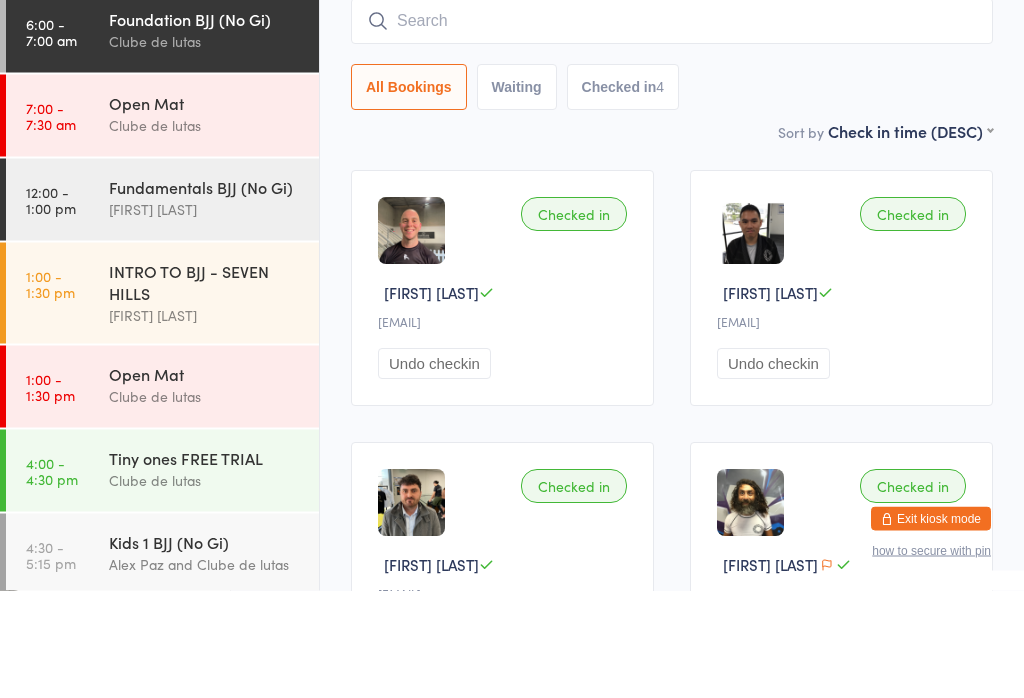 scroll, scrollTop: 181, scrollLeft: 0, axis: vertical 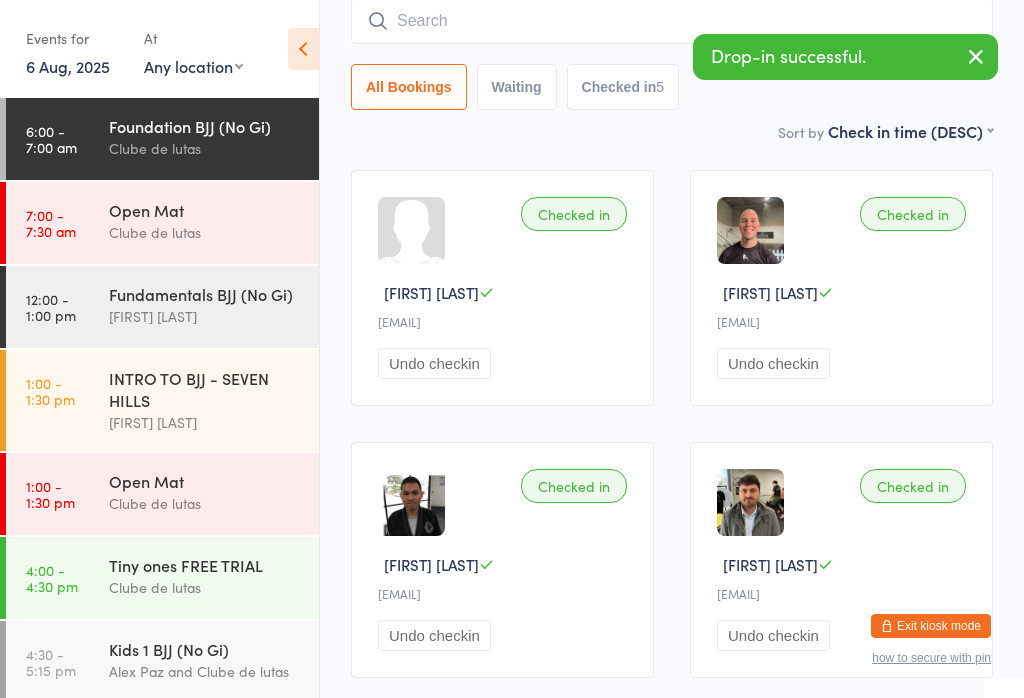 click at bounding box center (672, 21) 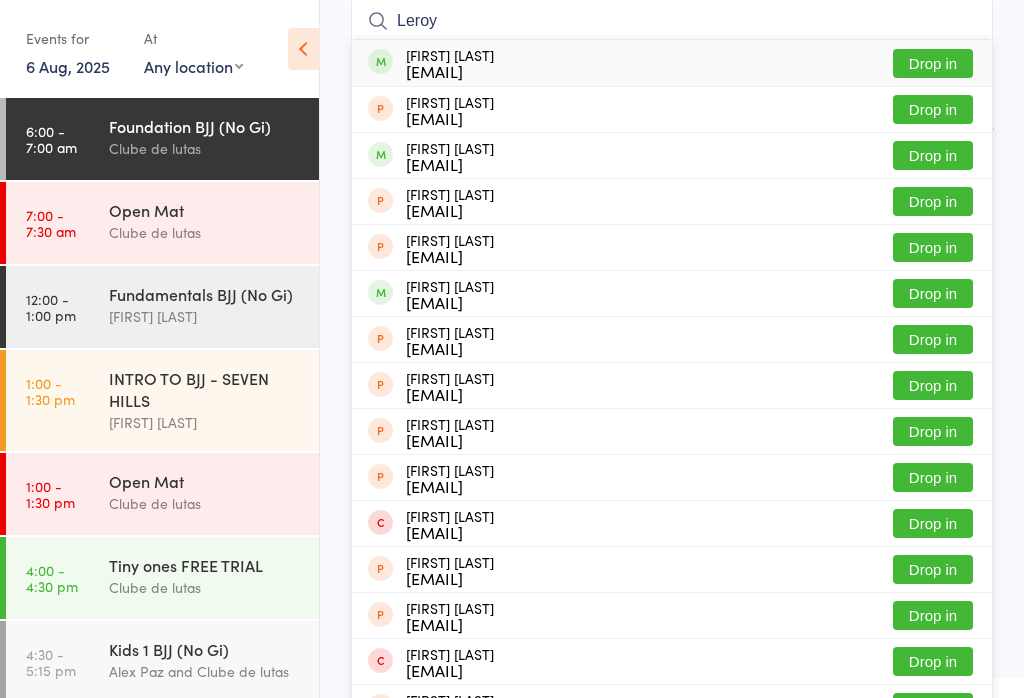 type on "Leroy" 